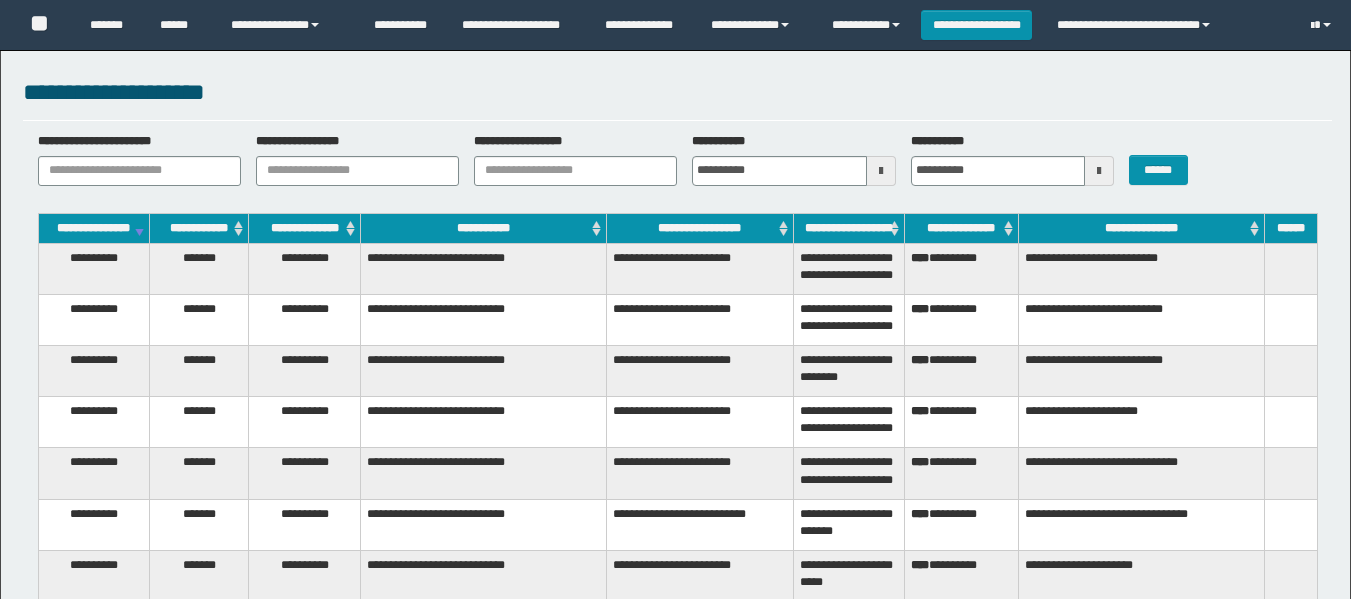 scroll, scrollTop: 300, scrollLeft: 0, axis: vertical 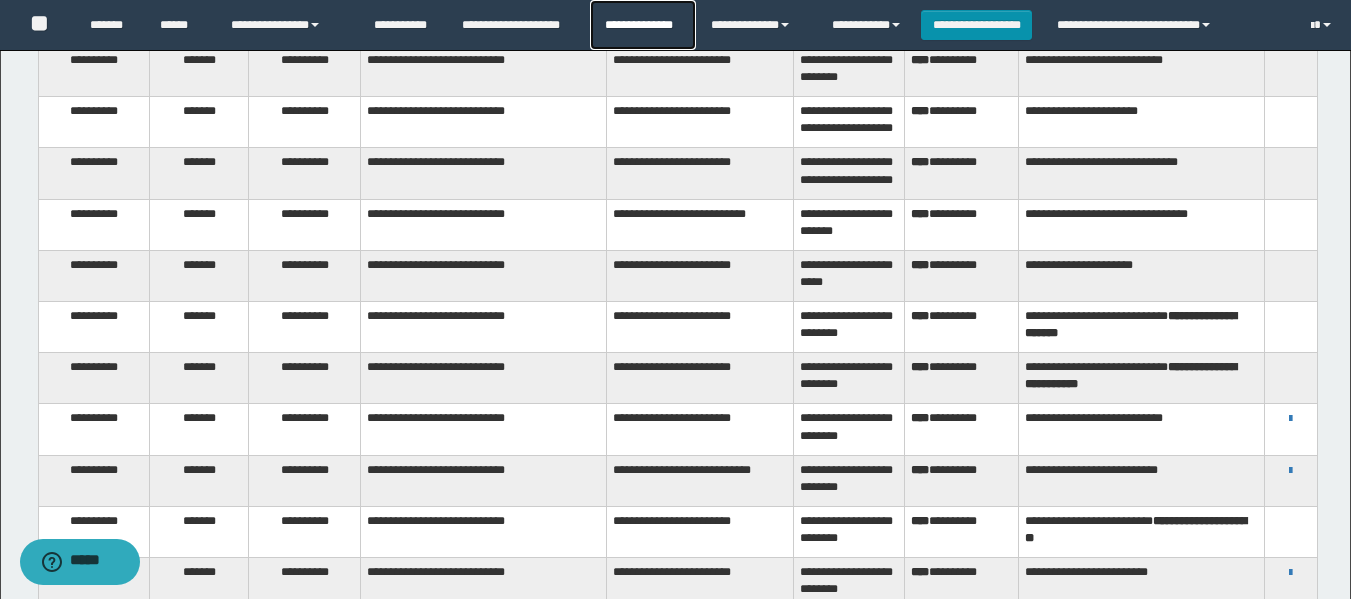 click on "**********" at bounding box center (642, 25) 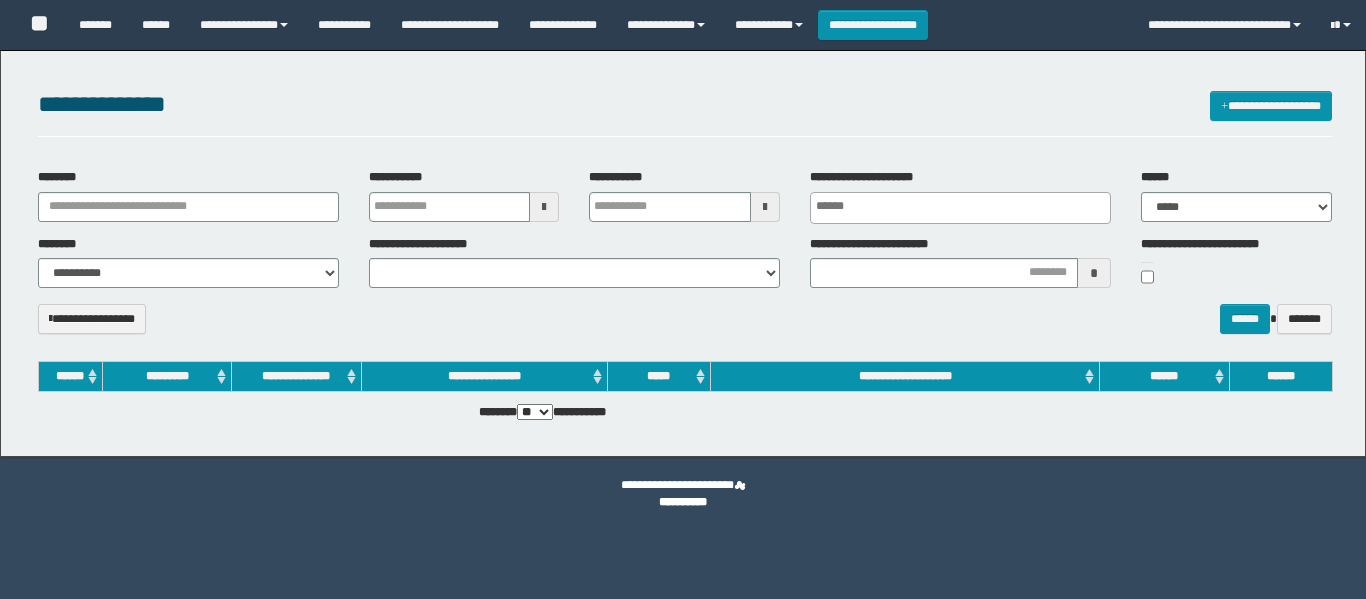 select 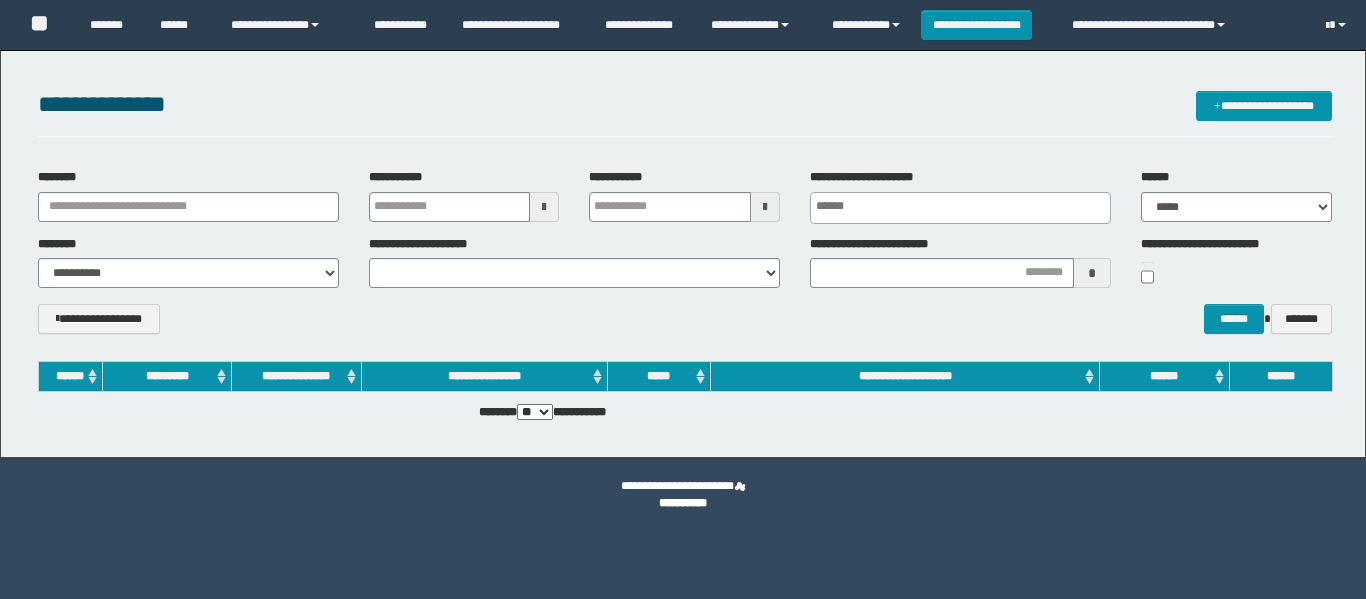scroll, scrollTop: 0, scrollLeft: 0, axis: both 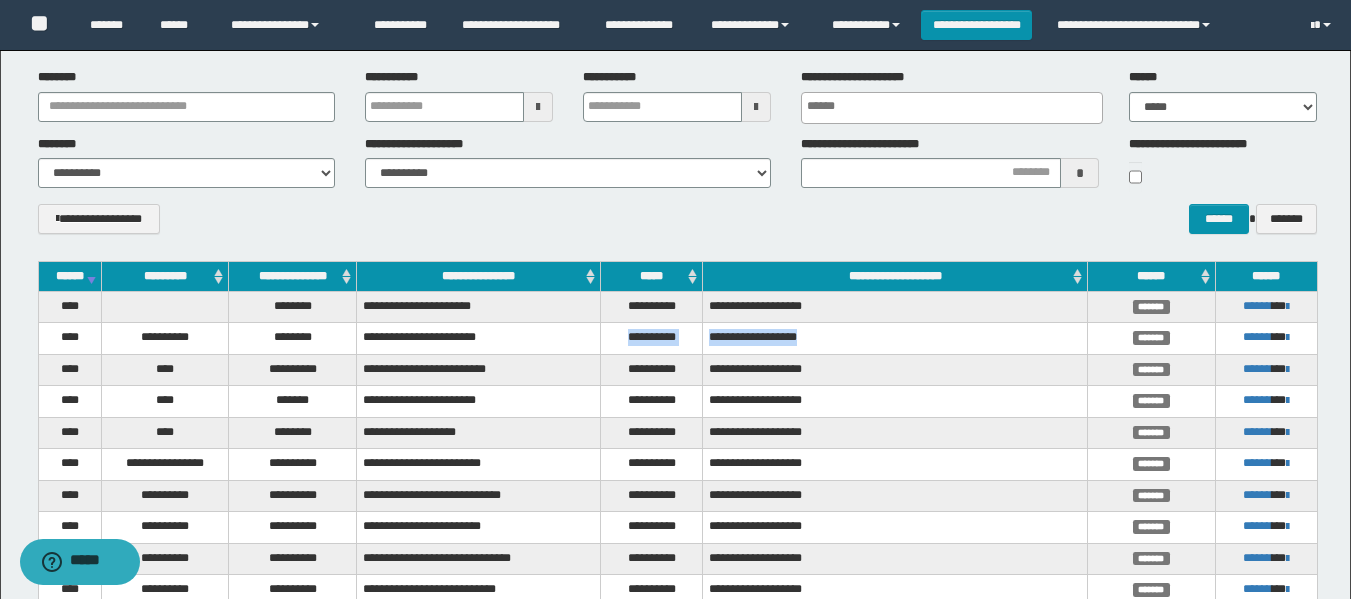drag, startPoint x: 513, startPoint y: 342, endPoint x: 849, endPoint y: 341, distance: 336.0015 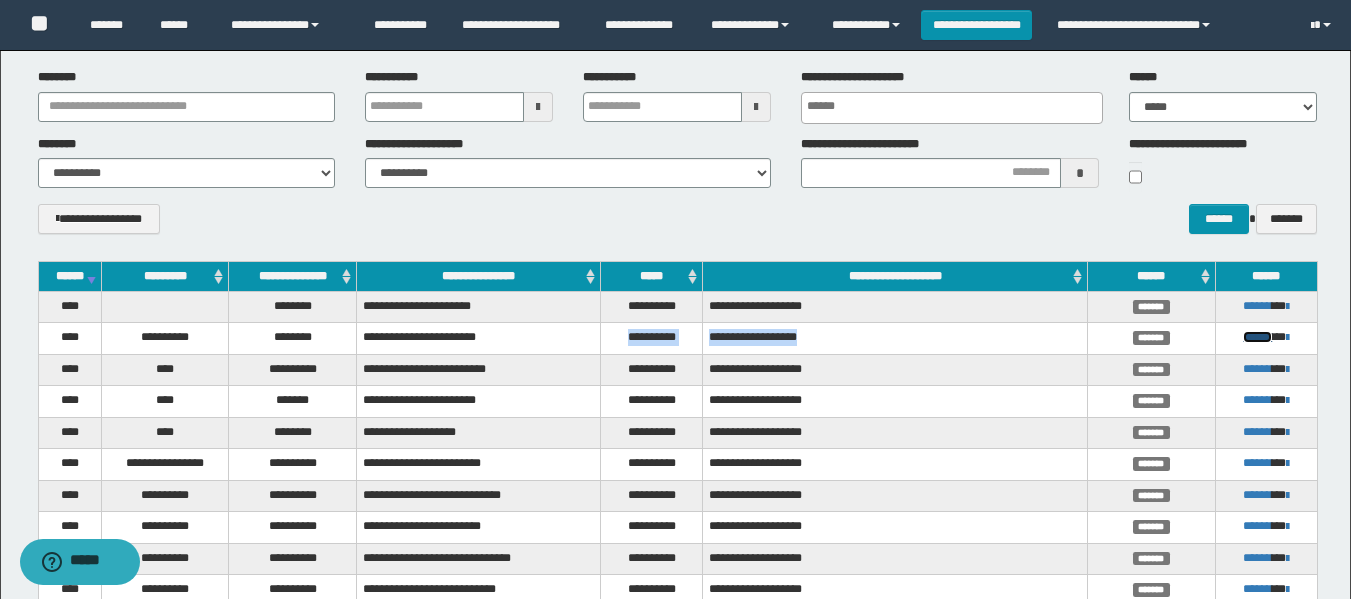 click on "******" at bounding box center (1257, 337) 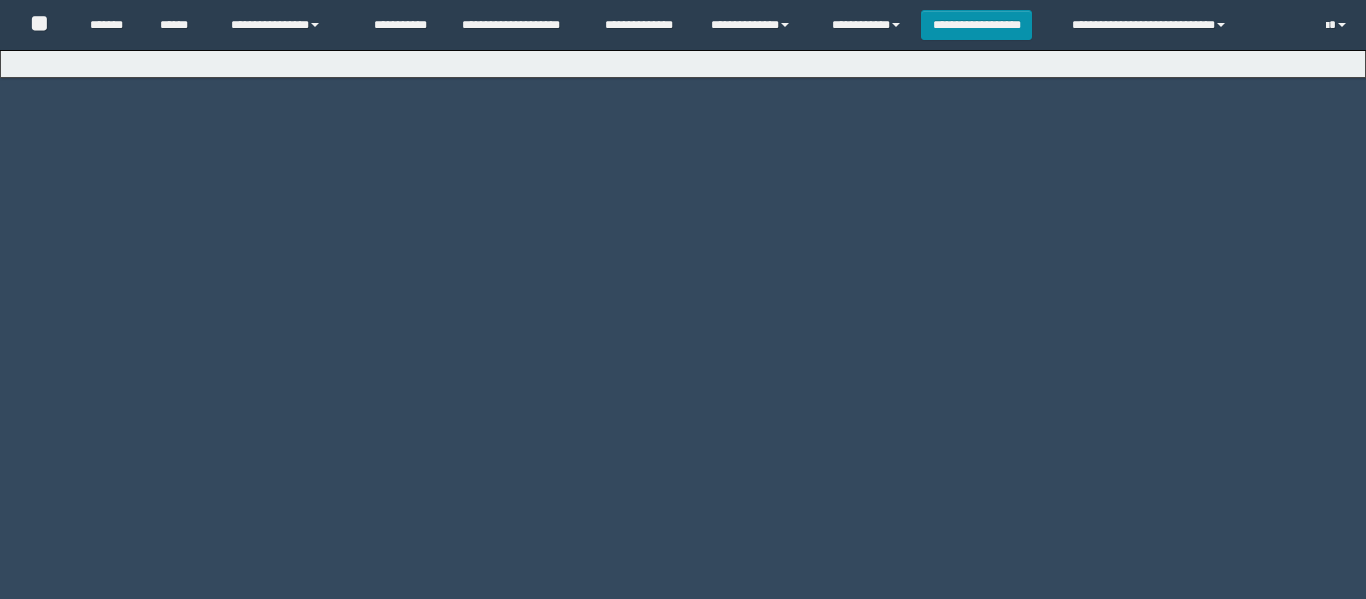 scroll, scrollTop: 0, scrollLeft: 0, axis: both 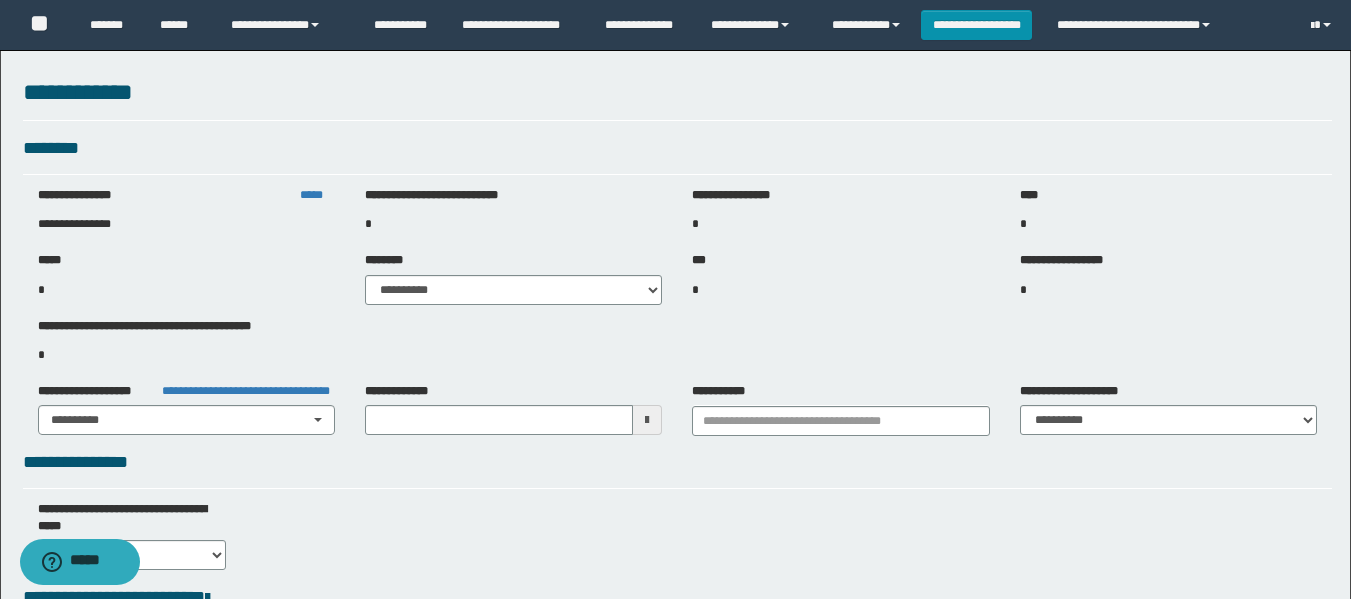 type on "**********" 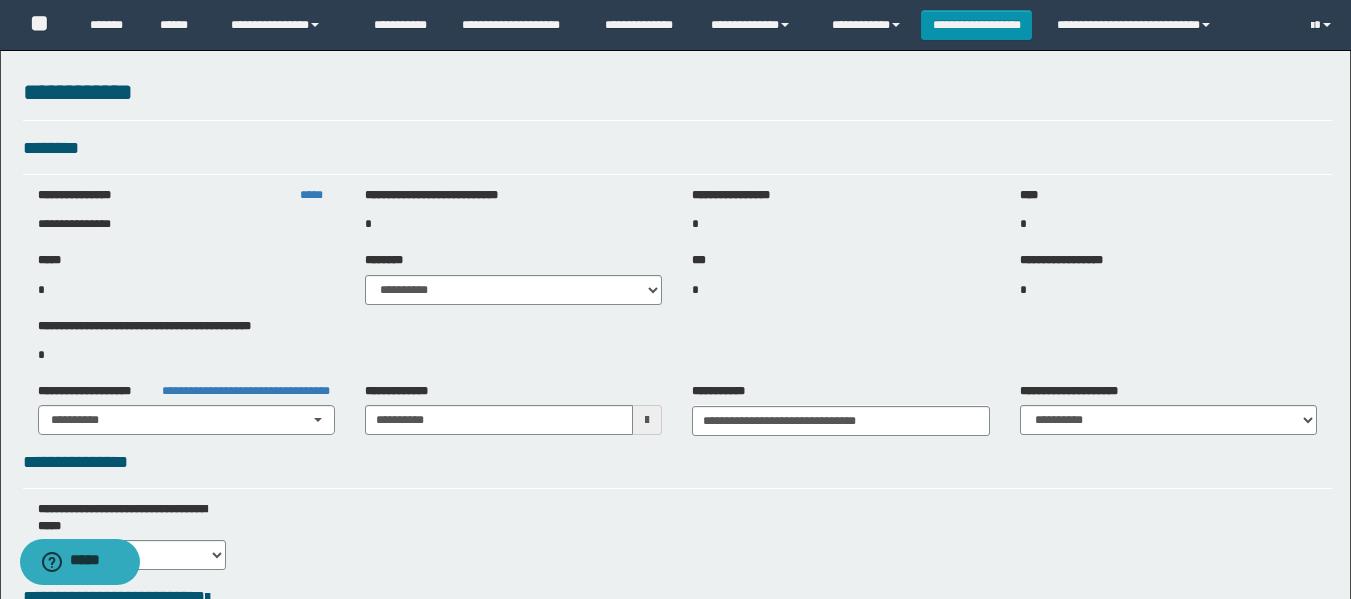 select on "***" 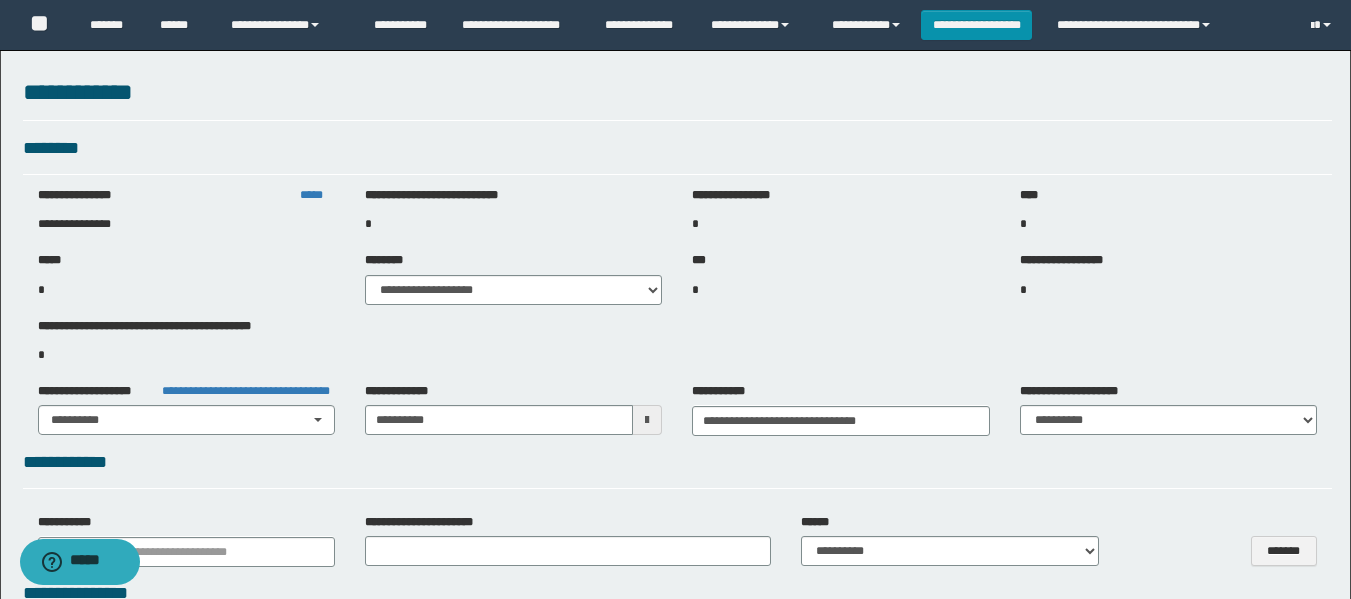 select on "**" 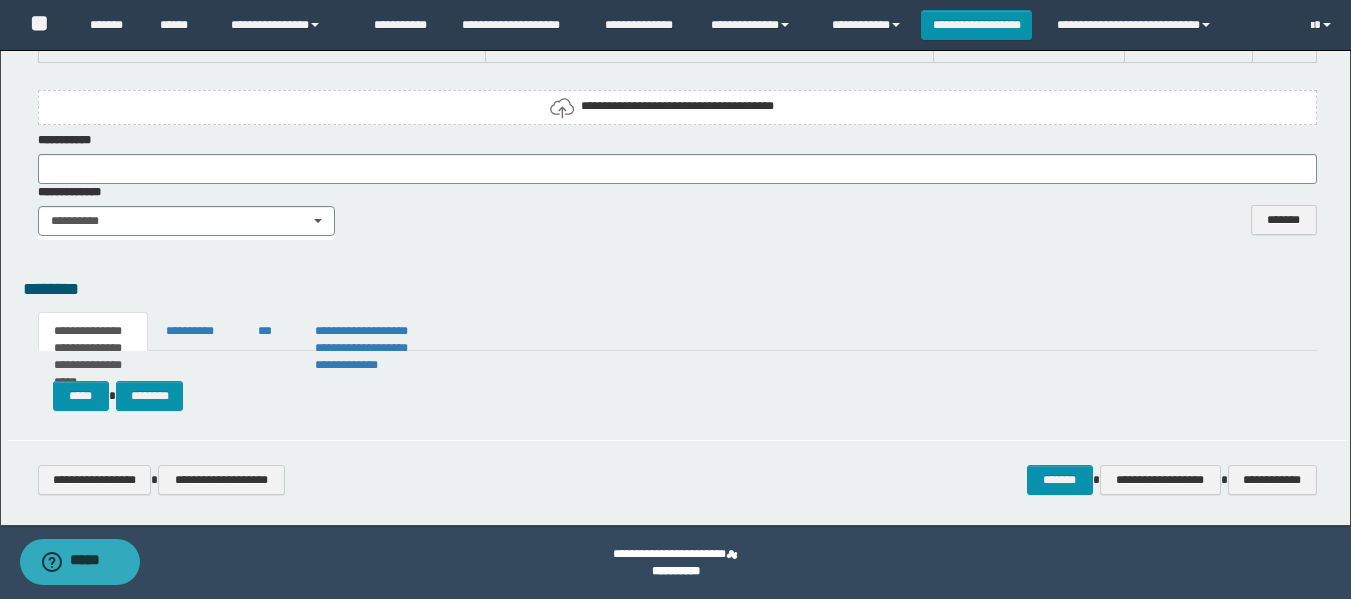 scroll, scrollTop: 1999, scrollLeft: 0, axis: vertical 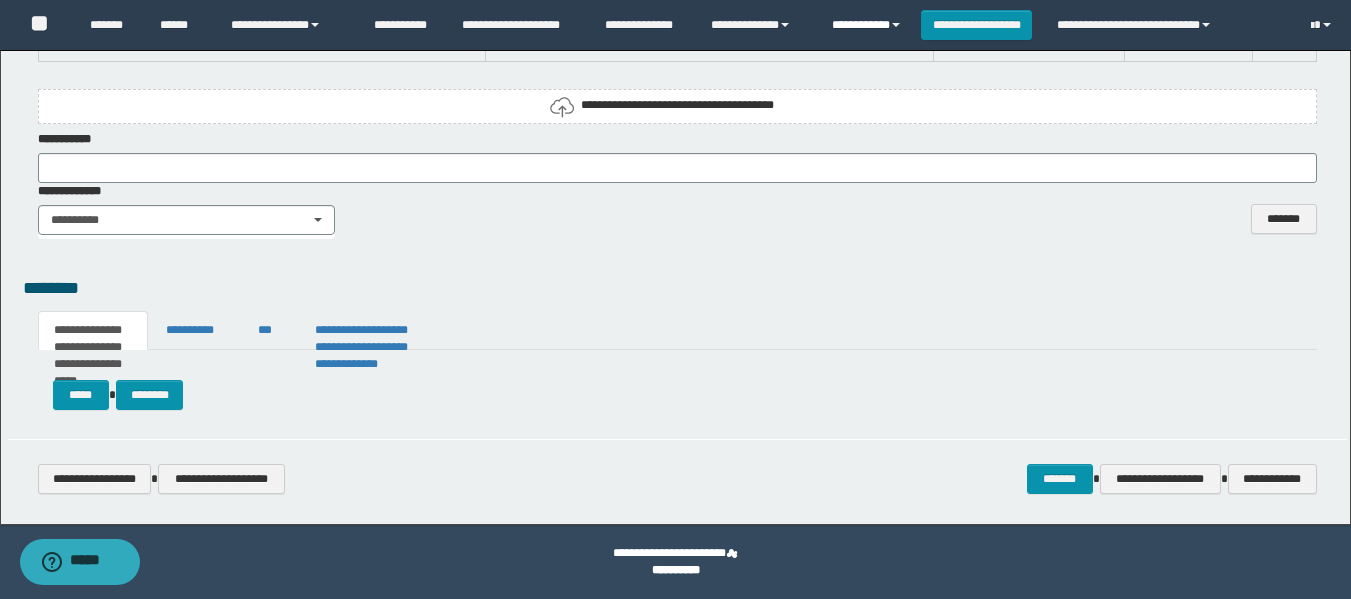 click on "**********" at bounding box center (869, 25) 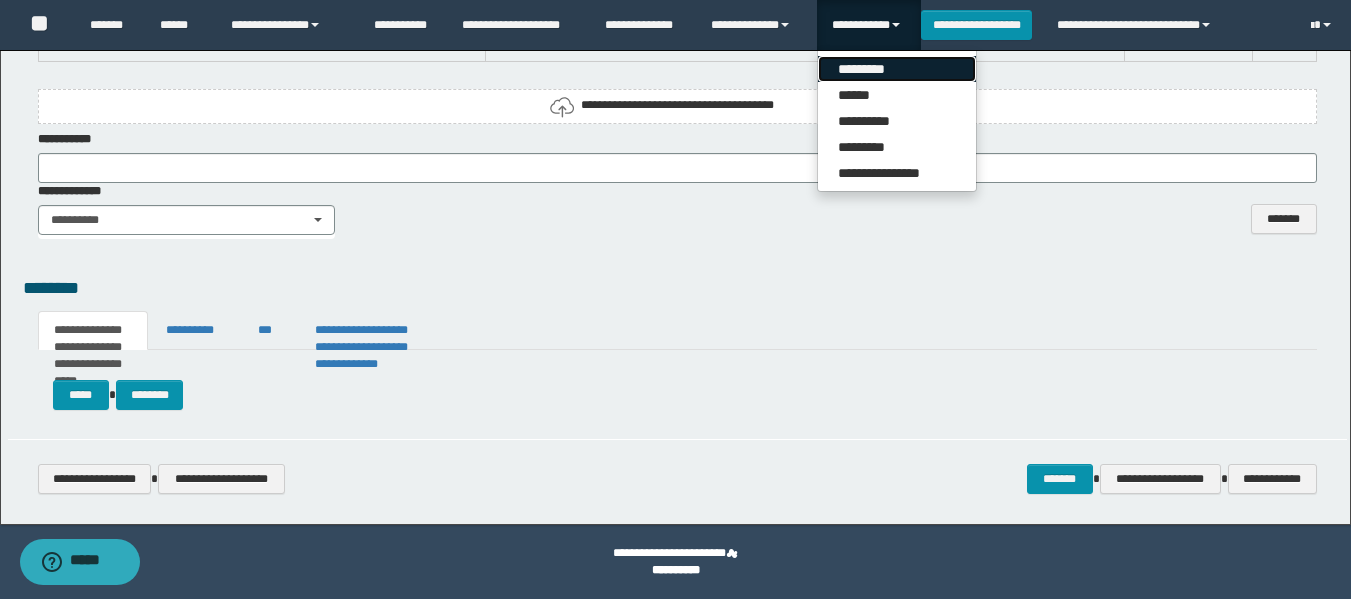 click on "*********" at bounding box center [897, 69] 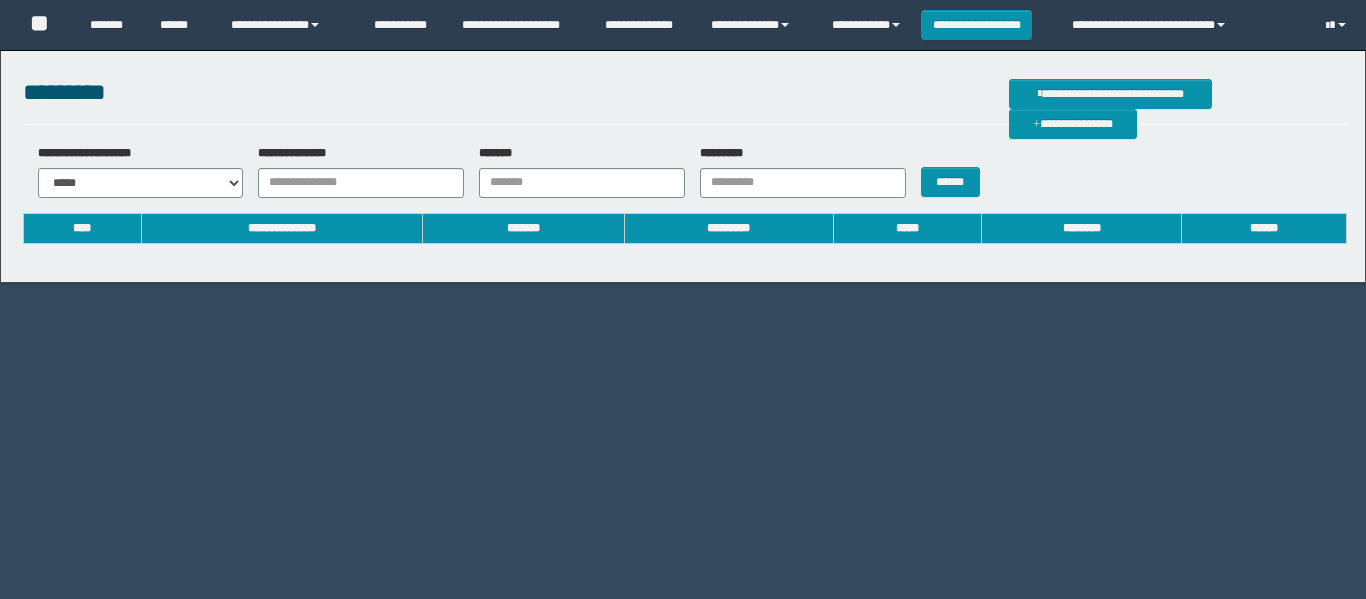 scroll, scrollTop: 0, scrollLeft: 0, axis: both 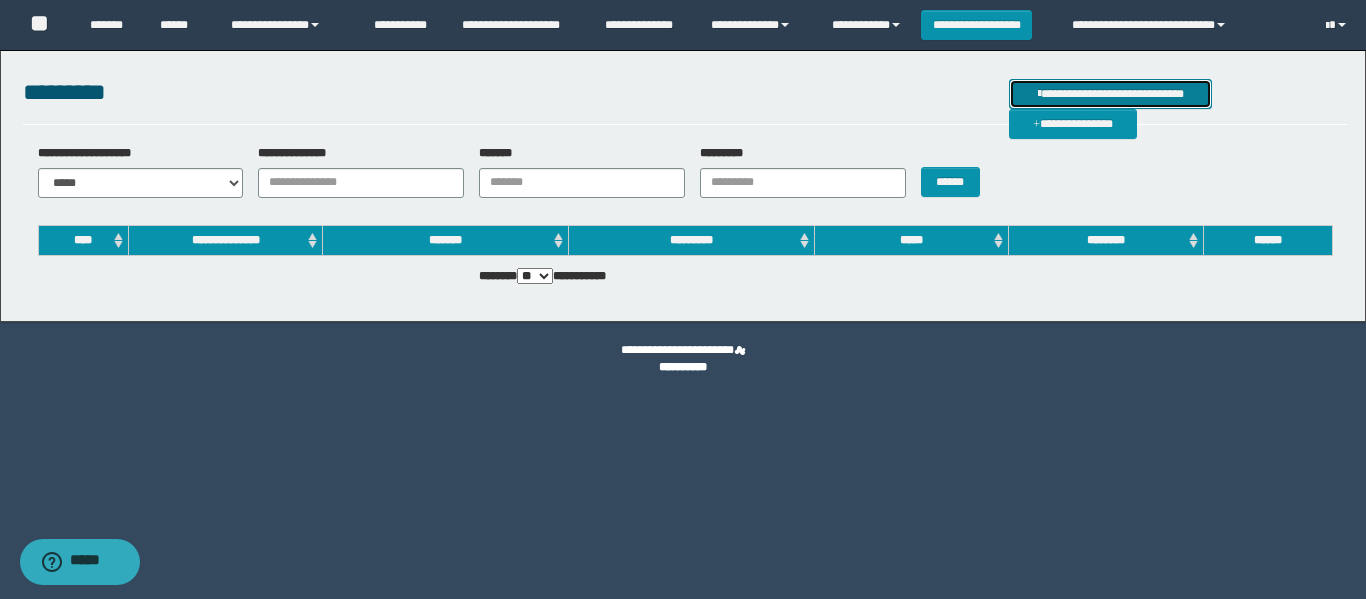 click on "**********" at bounding box center [1110, 94] 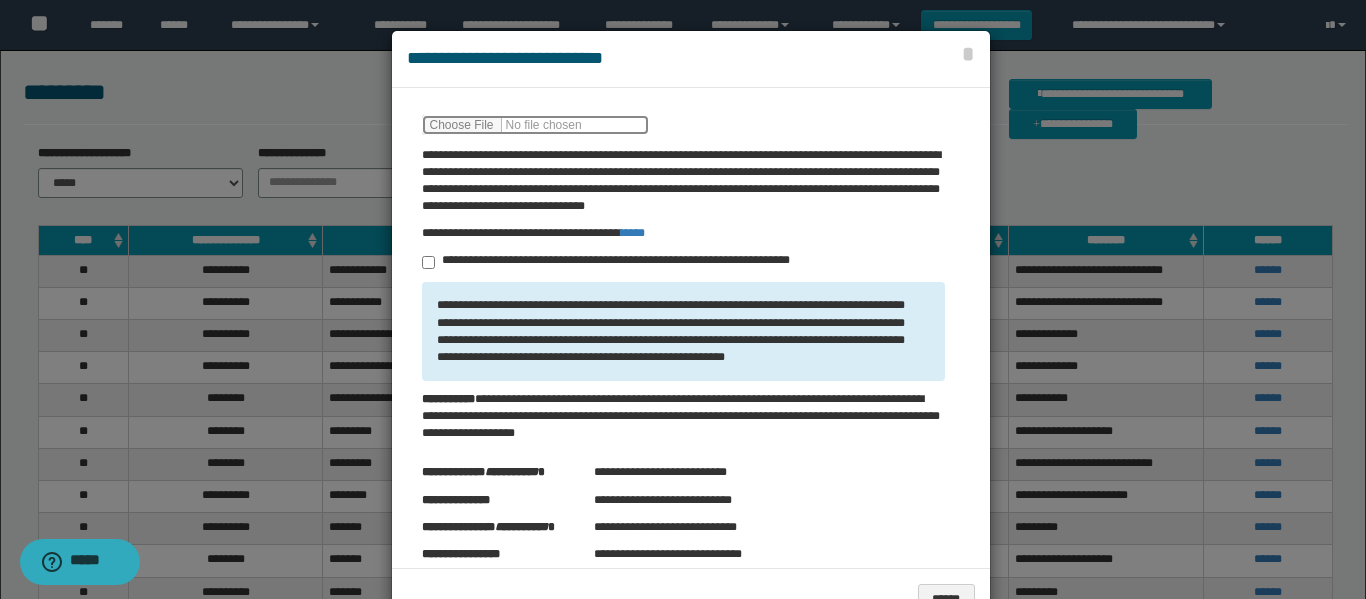 click at bounding box center (535, 125) 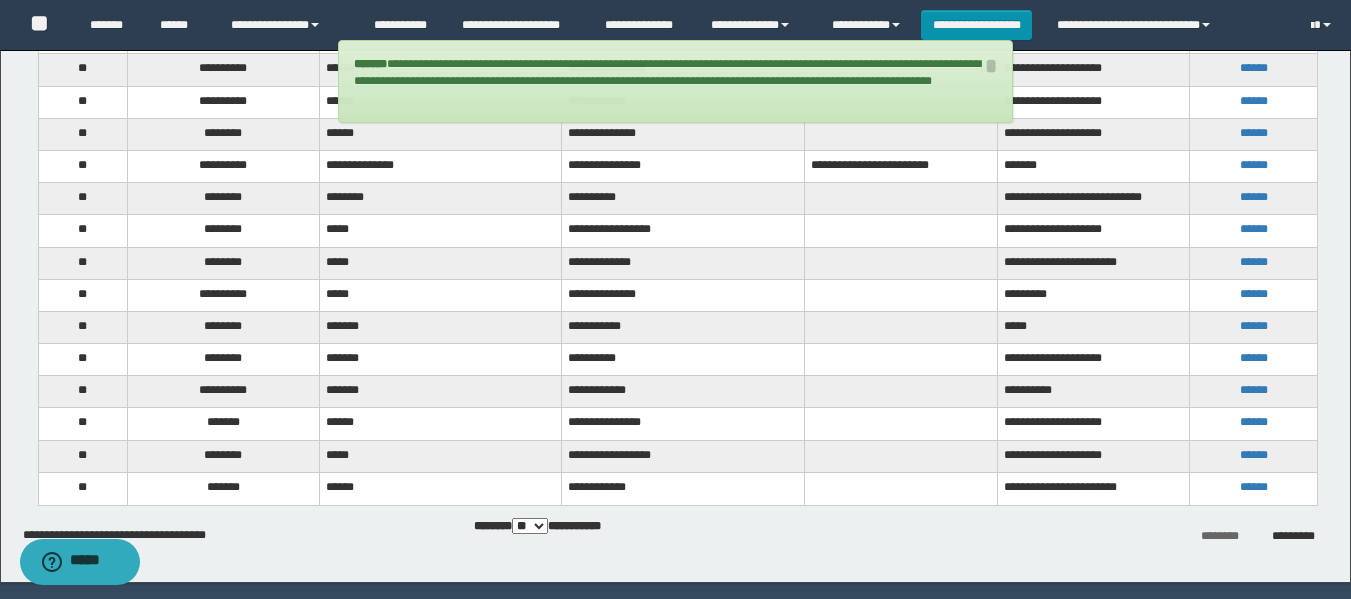 scroll, scrollTop: 1418, scrollLeft: 0, axis: vertical 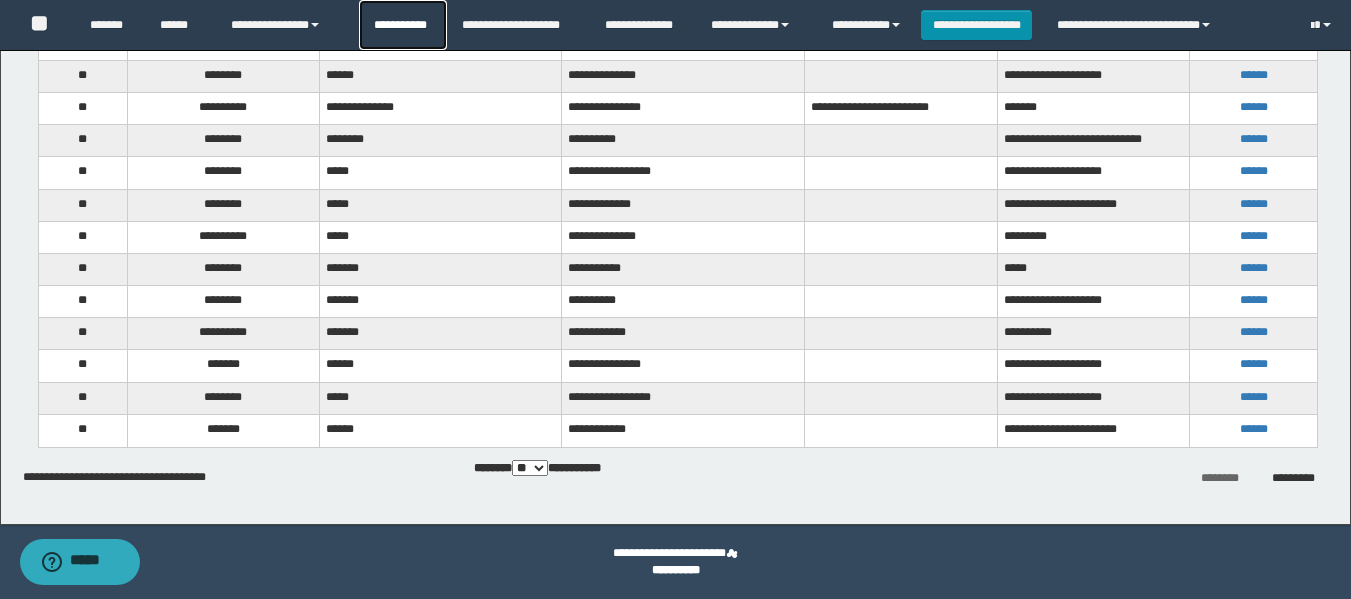 click on "**********" at bounding box center [403, 25] 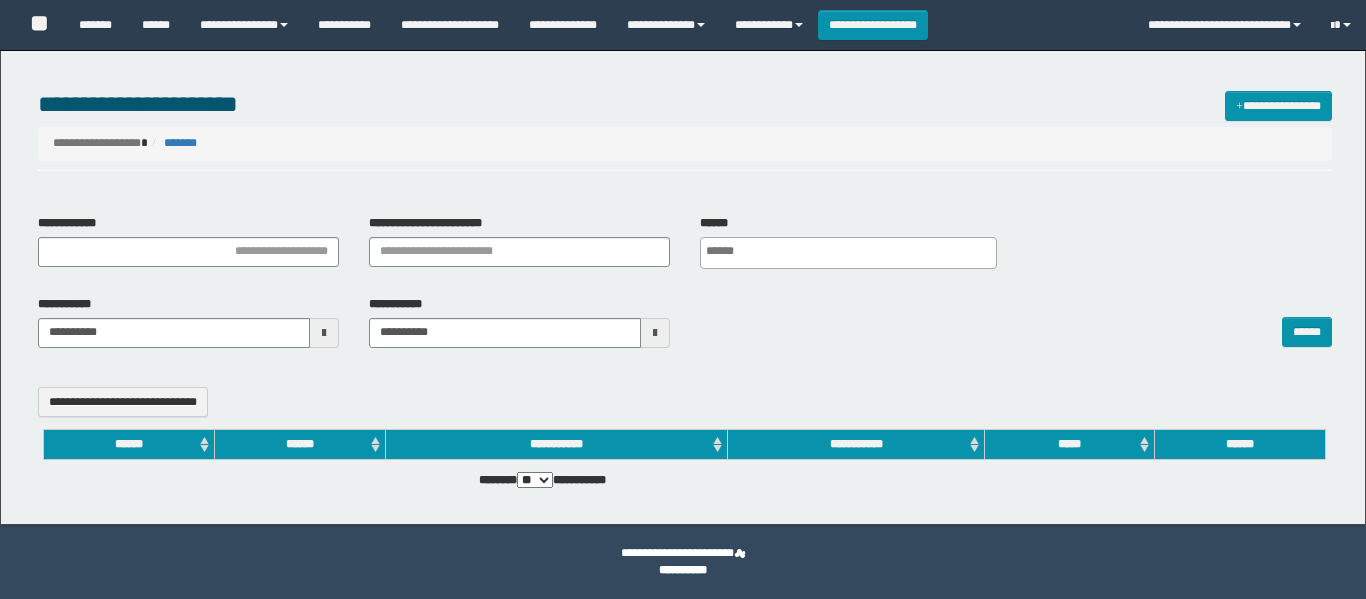 select 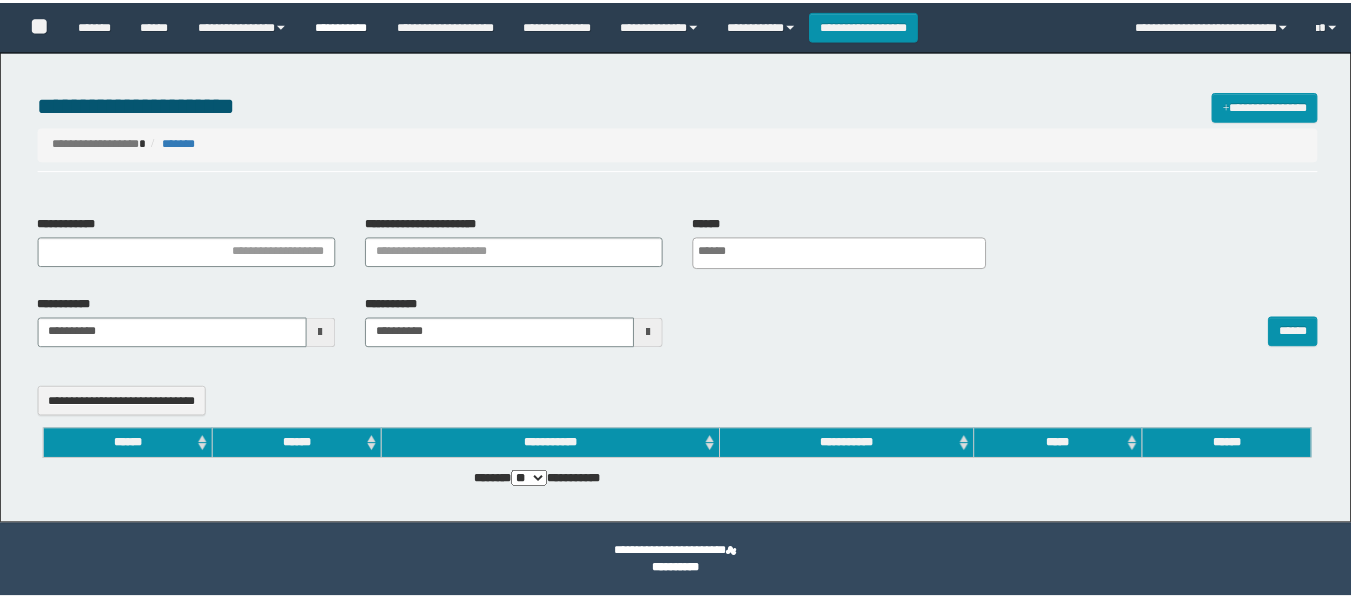 scroll, scrollTop: 0, scrollLeft: 0, axis: both 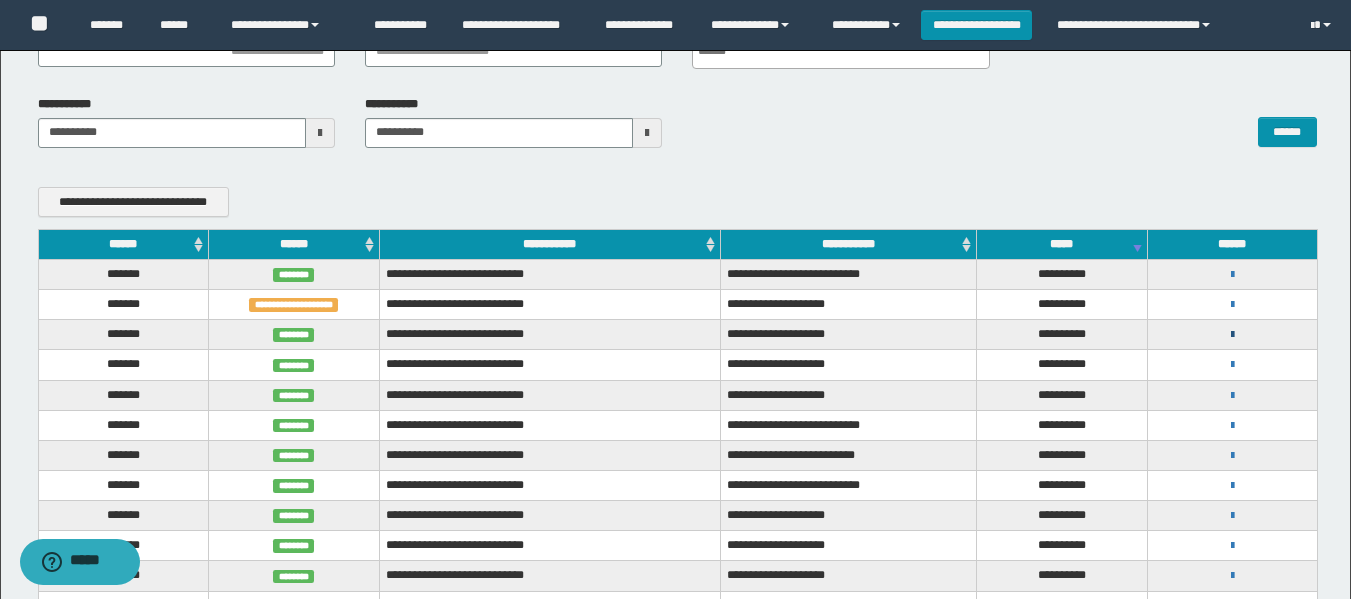 click at bounding box center [1232, 335] 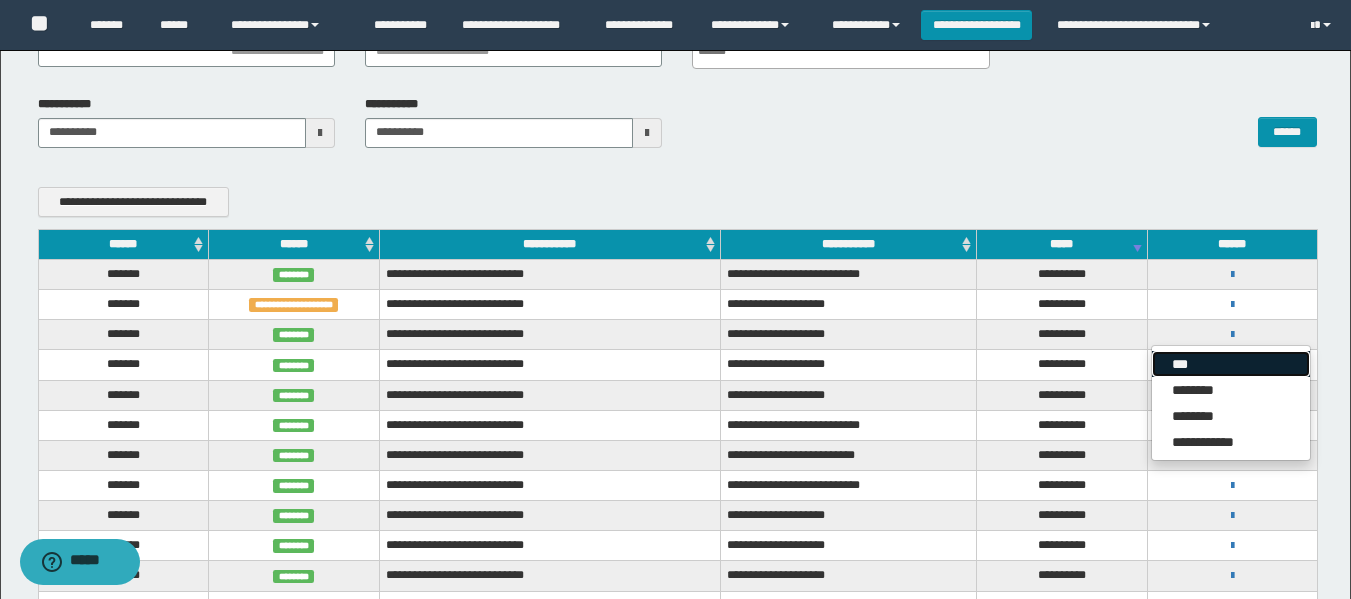 click on "***" at bounding box center [1231, 364] 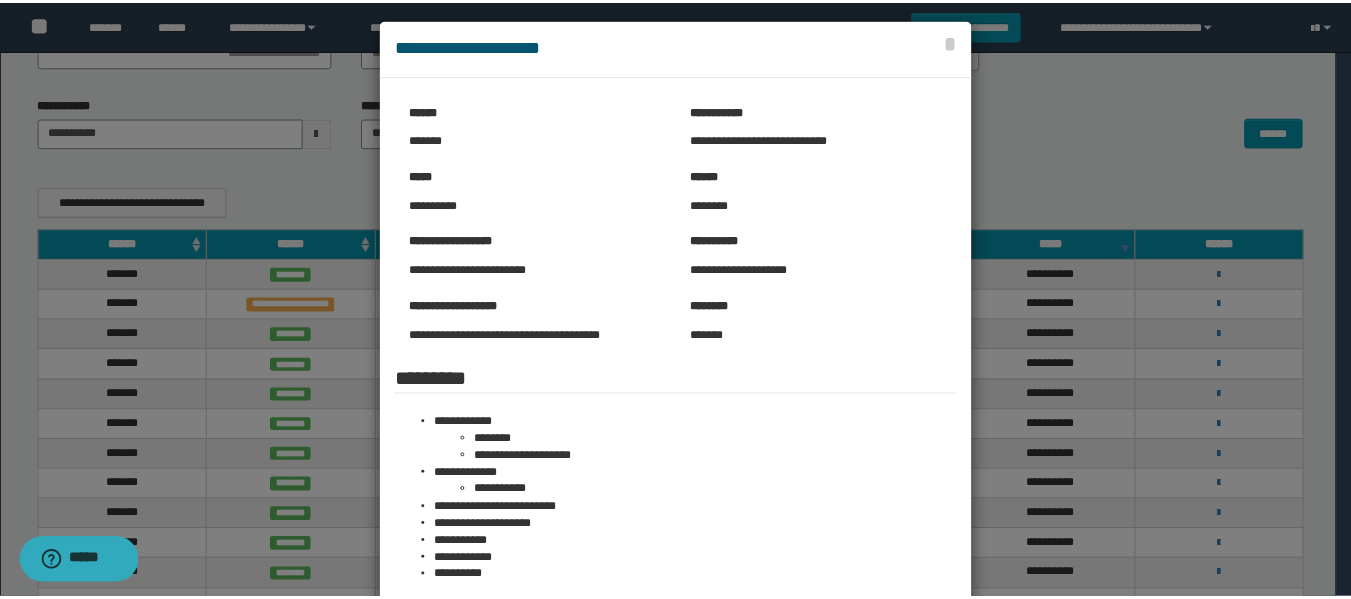 scroll, scrollTop: 0, scrollLeft: 0, axis: both 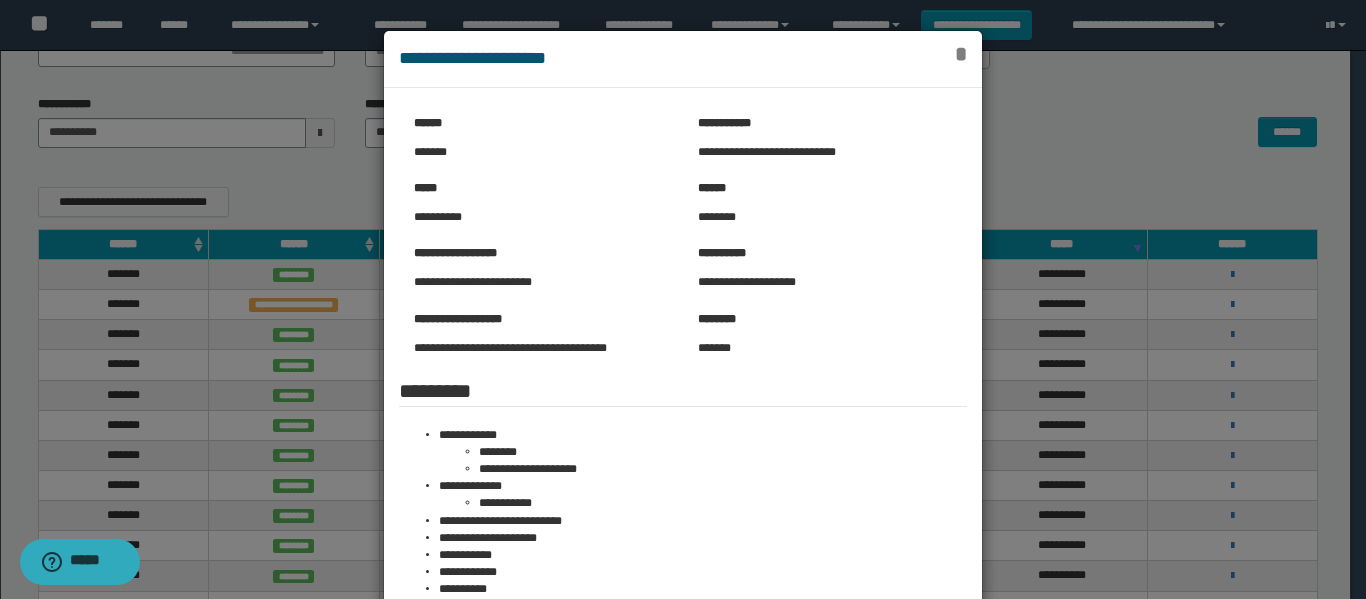 click on "*" at bounding box center (961, 54) 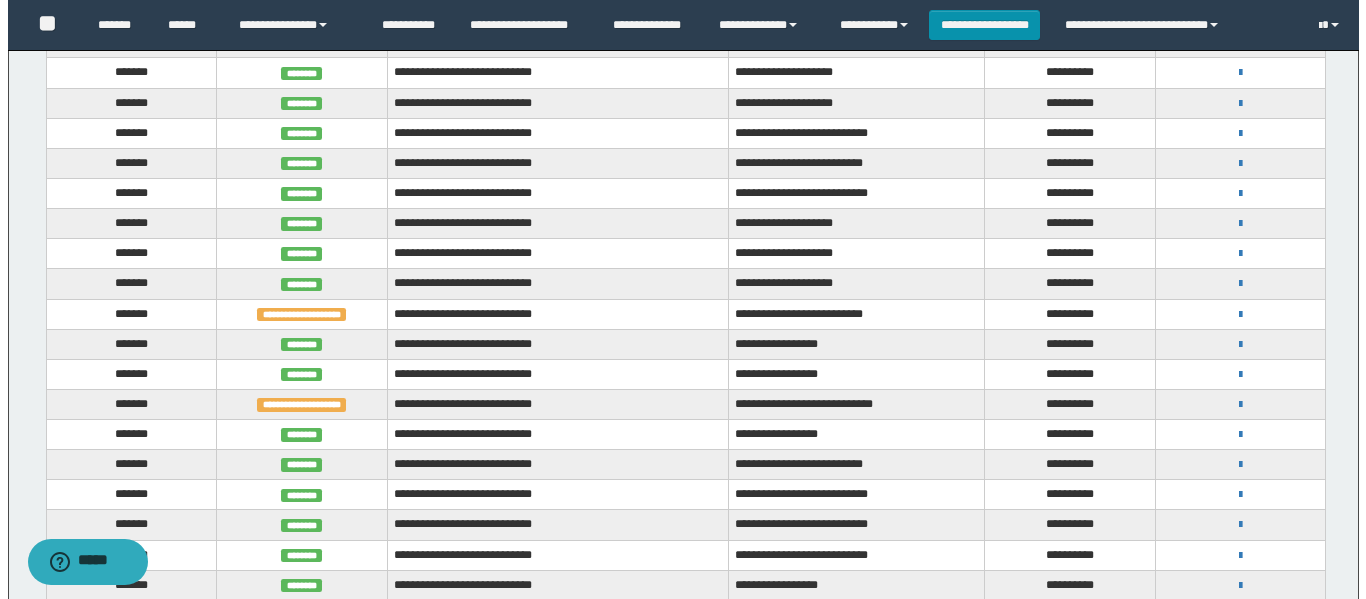 scroll, scrollTop: 500, scrollLeft: 0, axis: vertical 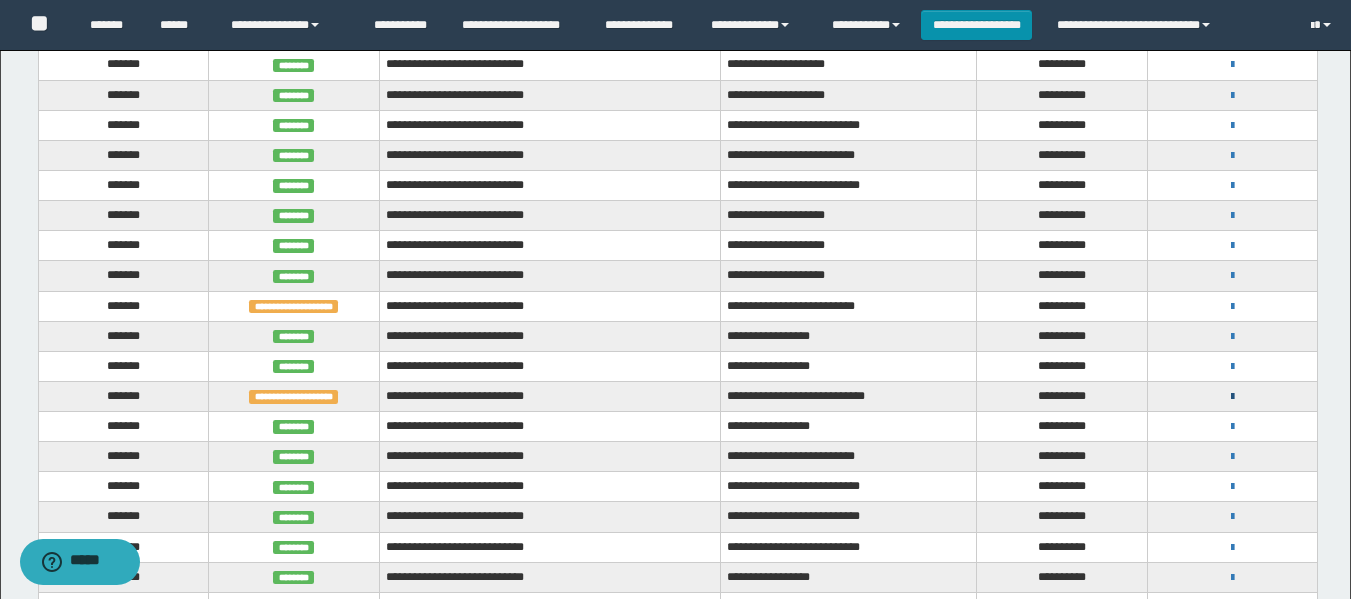 click at bounding box center (1232, 397) 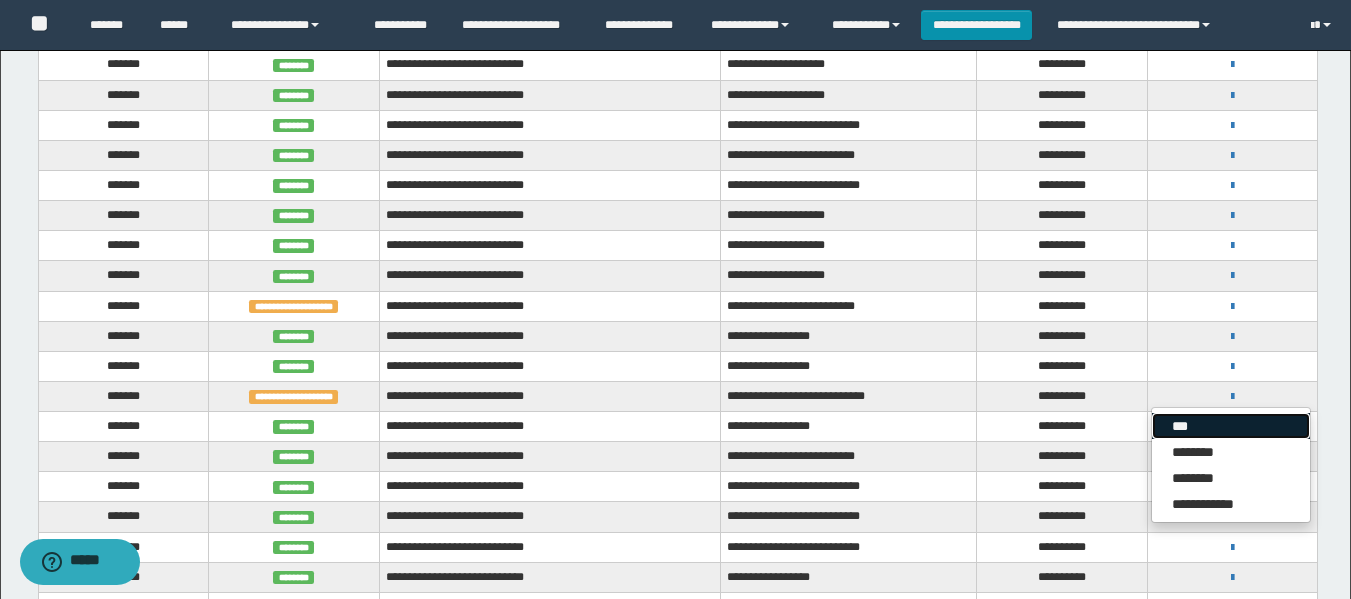 click on "***" at bounding box center (1231, 426) 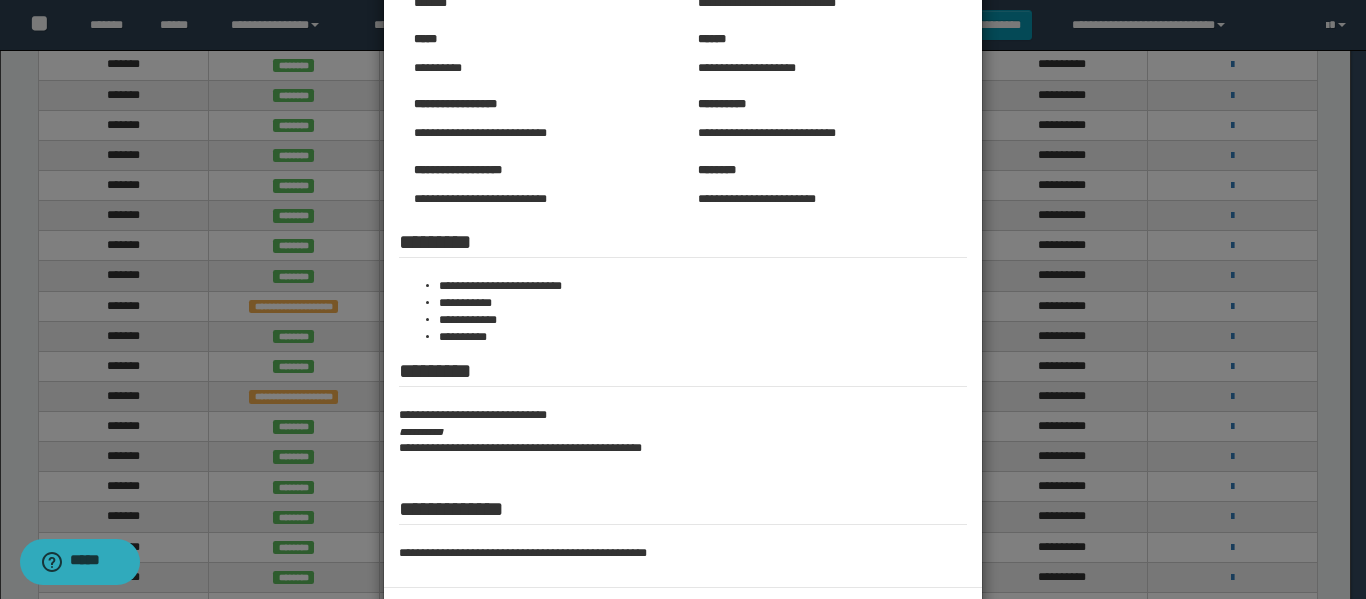 scroll, scrollTop: 100, scrollLeft: 0, axis: vertical 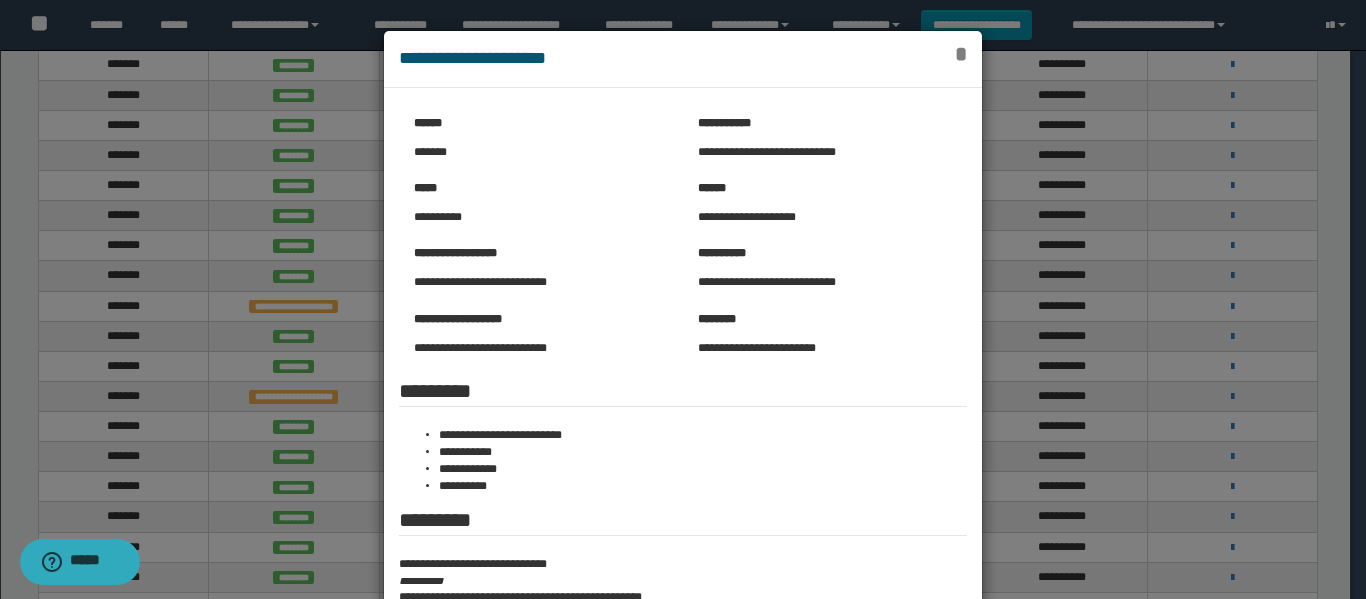 click on "*" at bounding box center [961, 54] 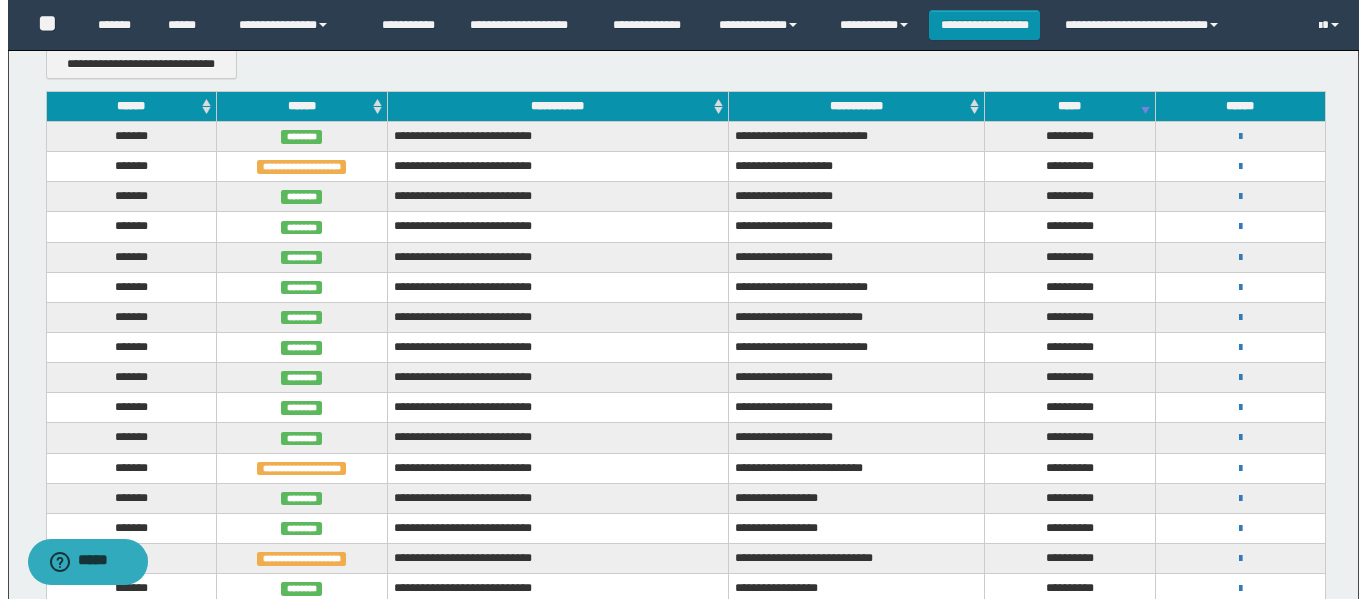 scroll, scrollTop: 300, scrollLeft: 0, axis: vertical 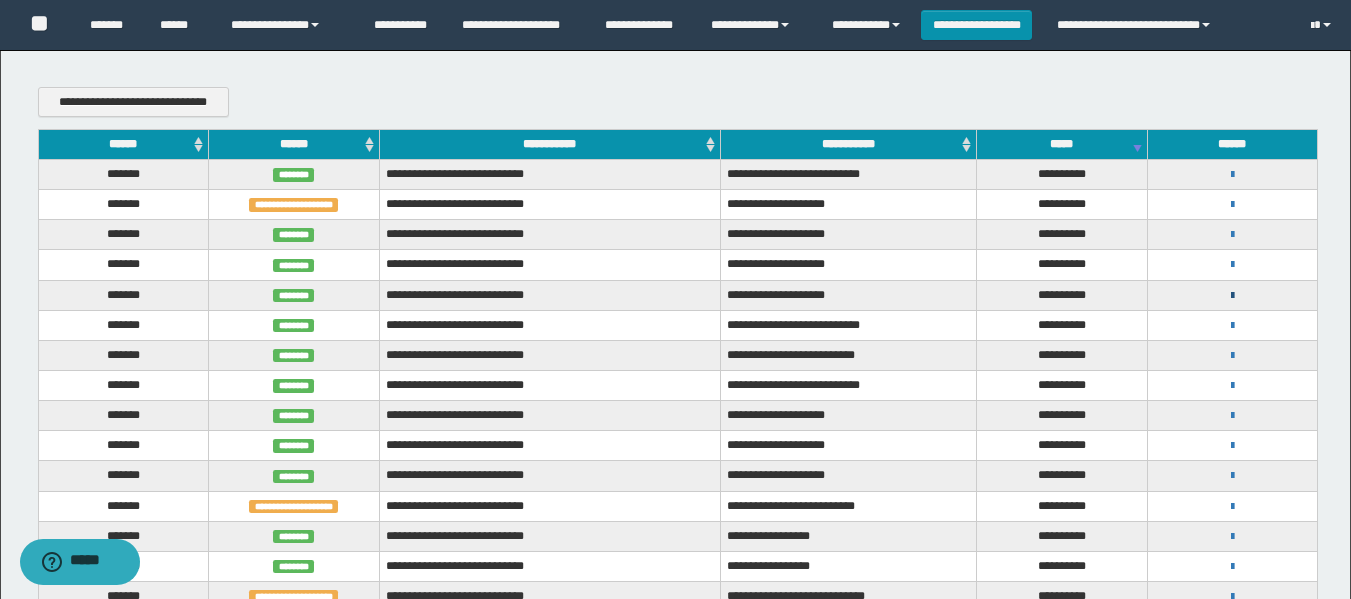 click at bounding box center (1232, 296) 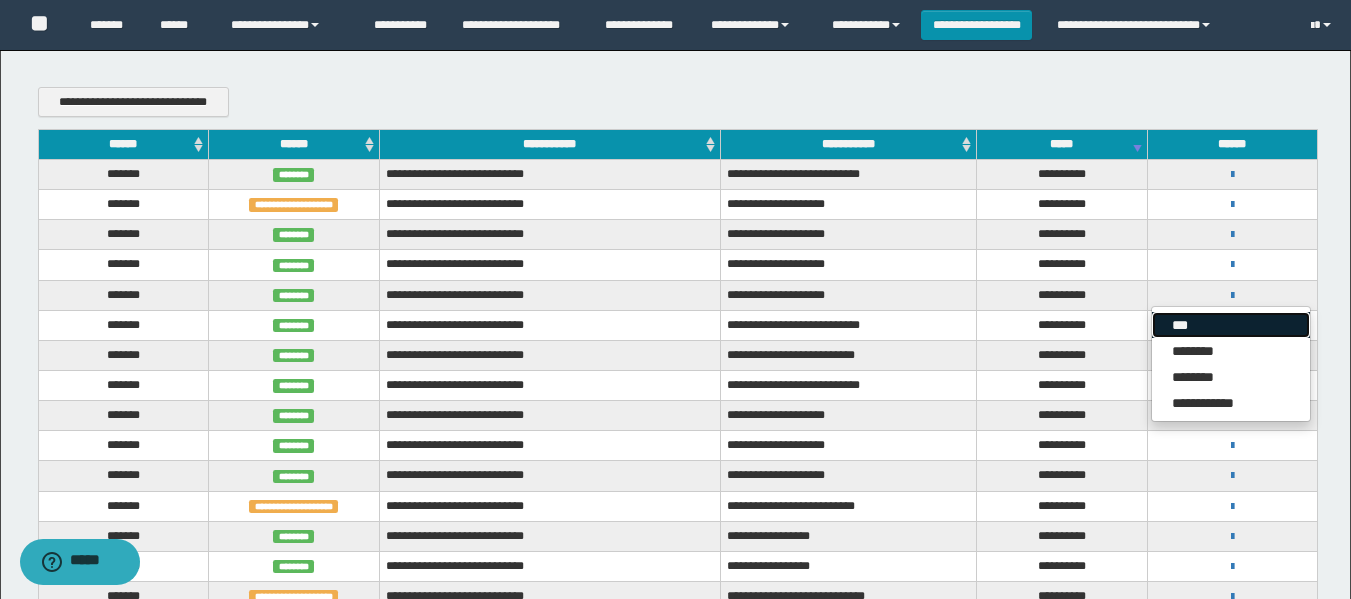 click on "***" at bounding box center (1231, 325) 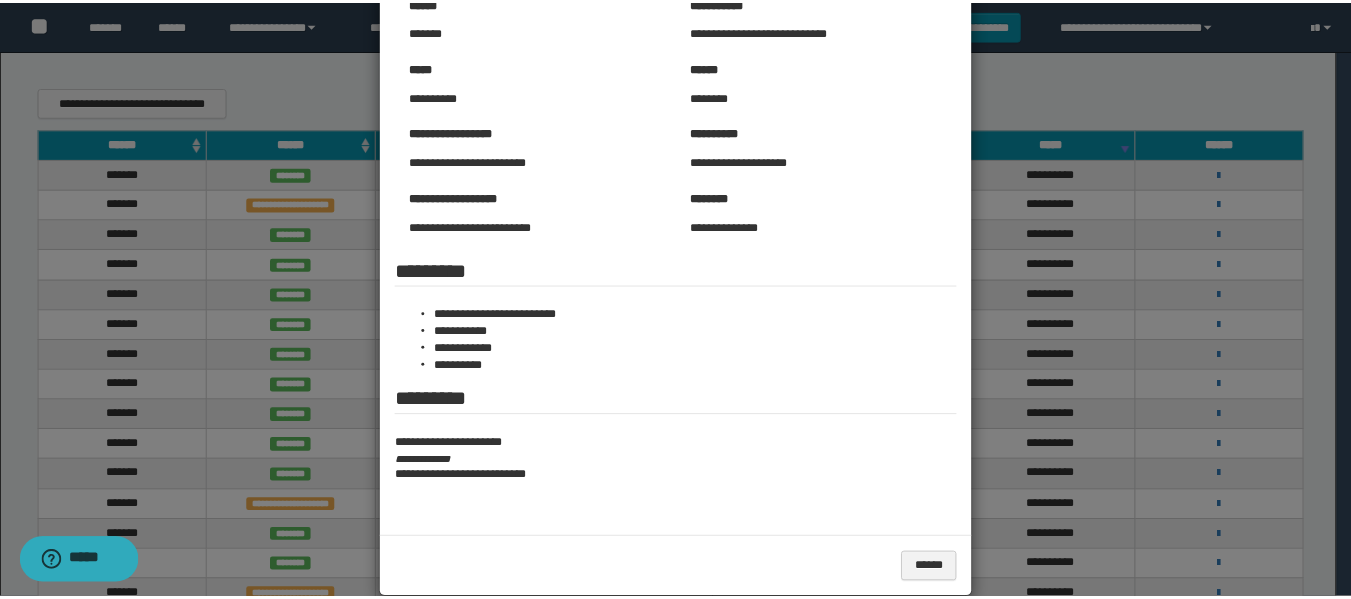 scroll, scrollTop: 151, scrollLeft: 0, axis: vertical 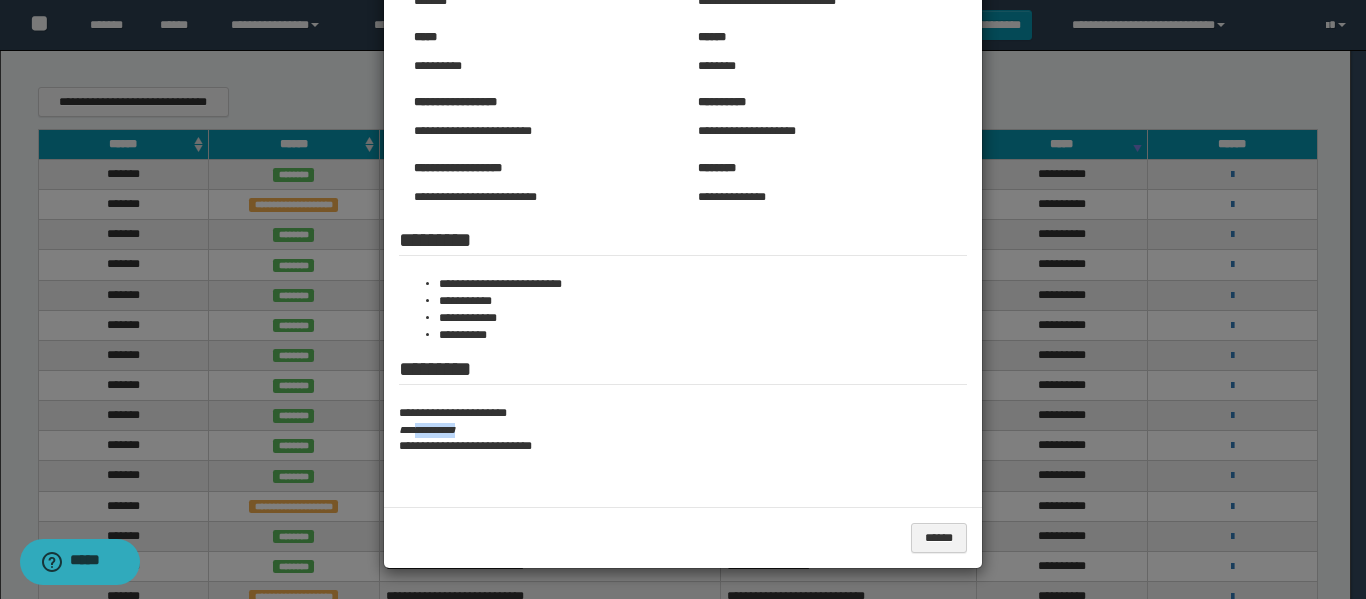 drag, startPoint x: 481, startPoint y: 430, endPoint x: 415, endPoint y: 435, distance: 66.189125 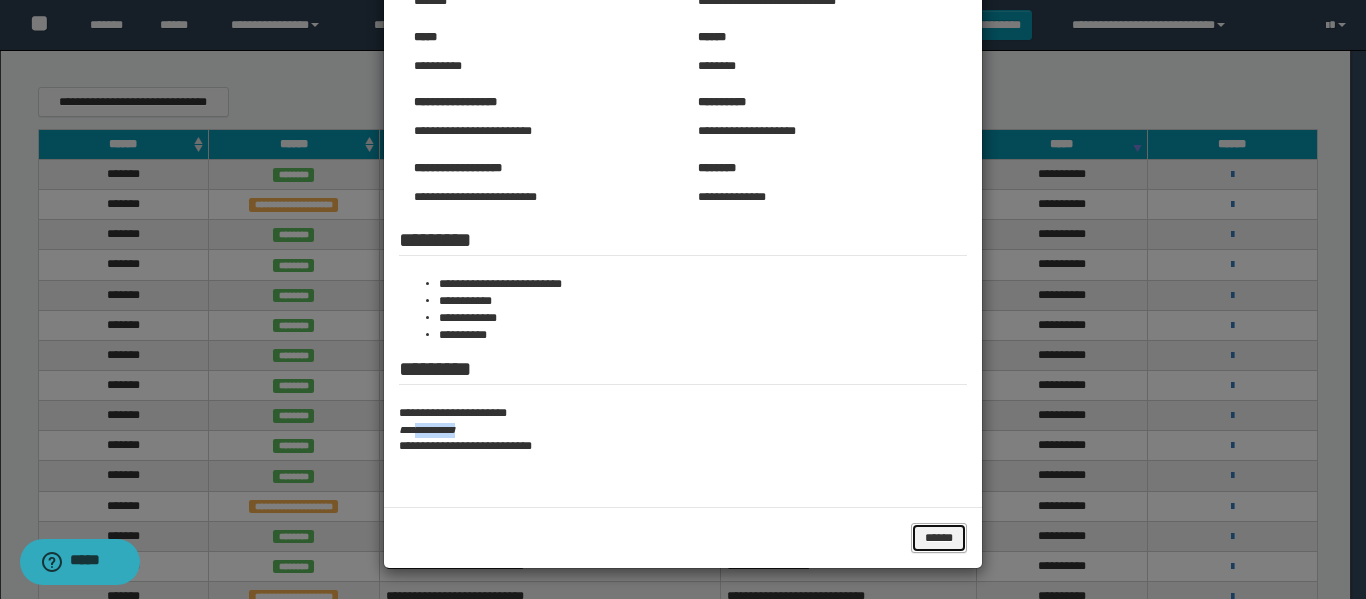 click on "******" at bounding box center (939, 538) 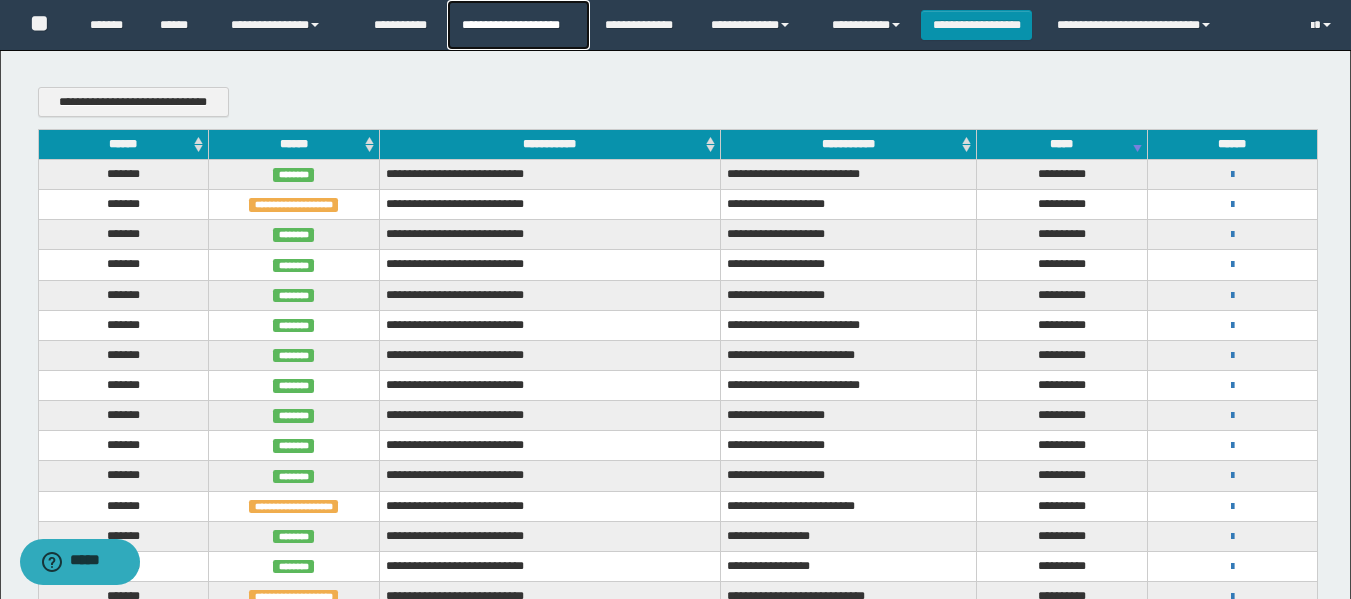 click on "**********" at bounding box center [518, 25] 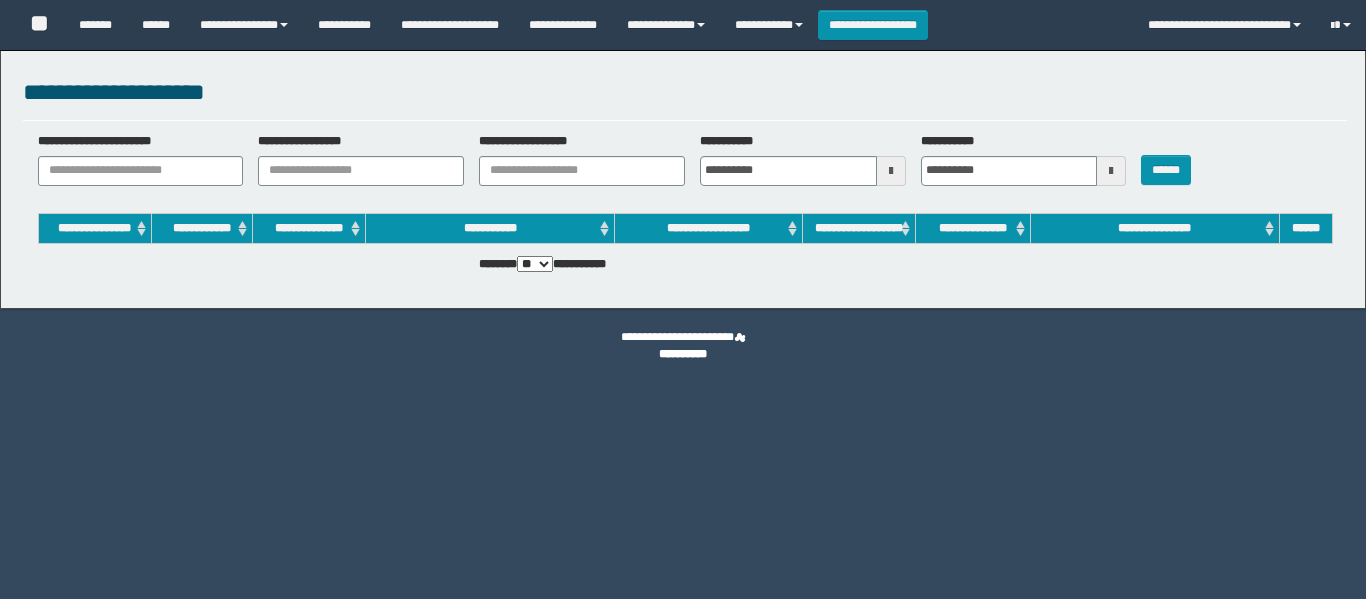 scroll, scrollTop: 0, scrollLeft: 0, axis: both 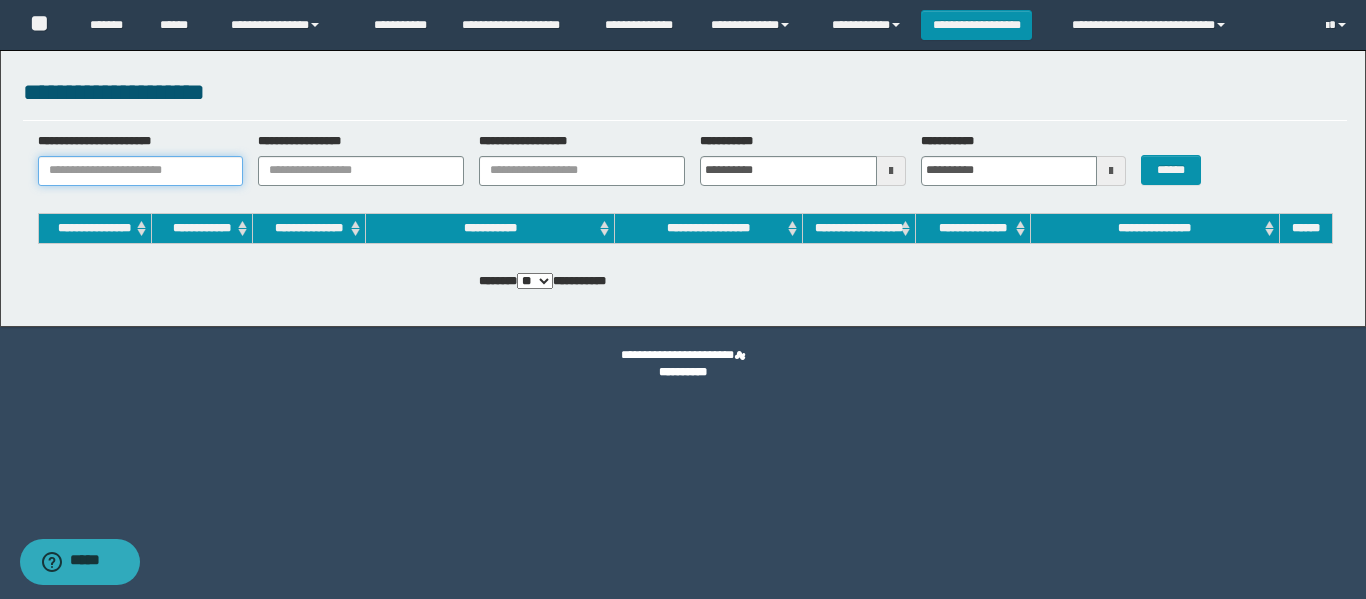 click on "**********" at bounding box center [141, 171] 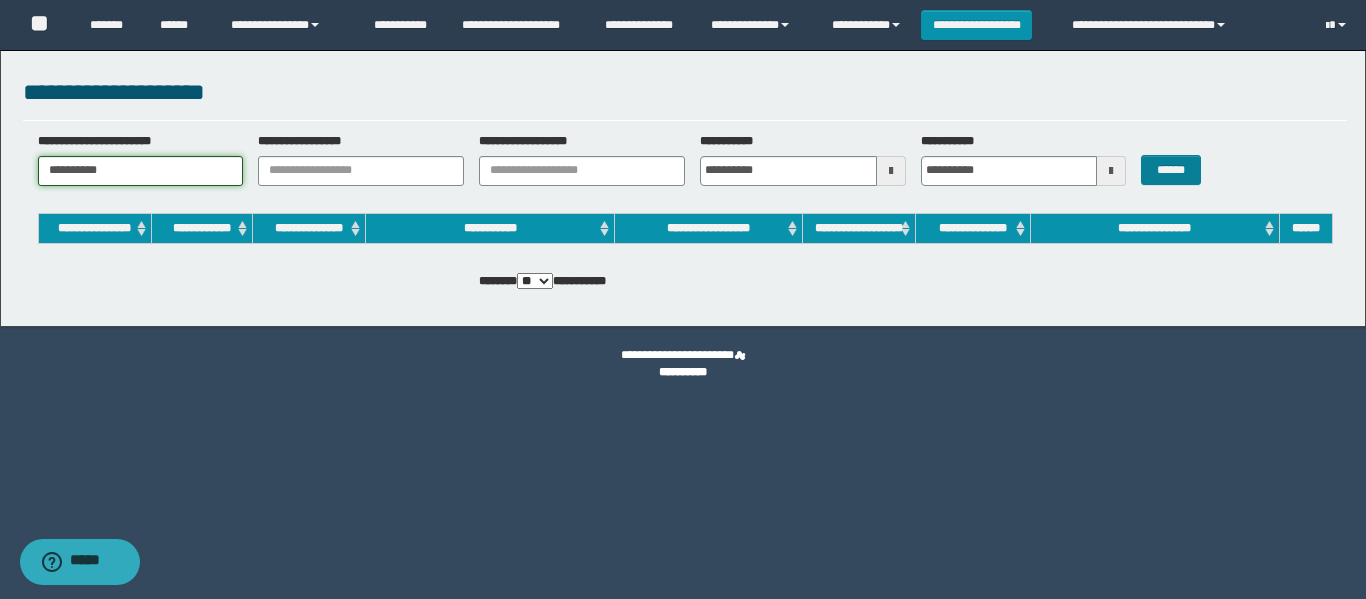 type on "**********" 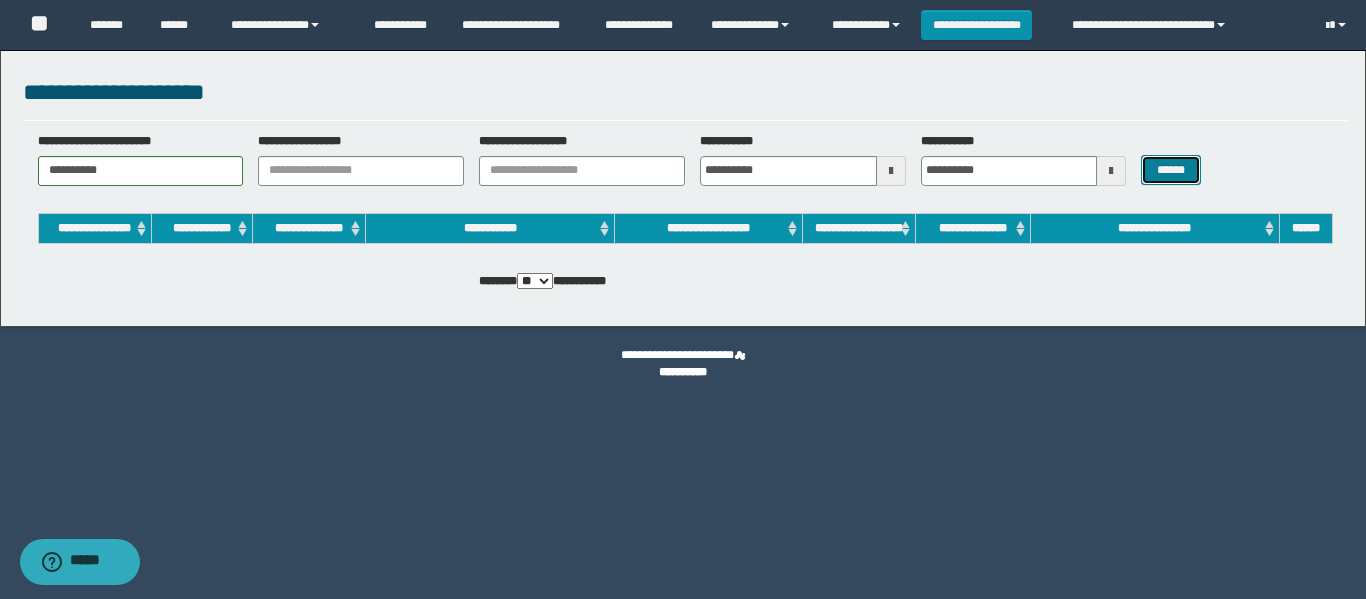 click on "******" at bounding box center [1170, 170] 